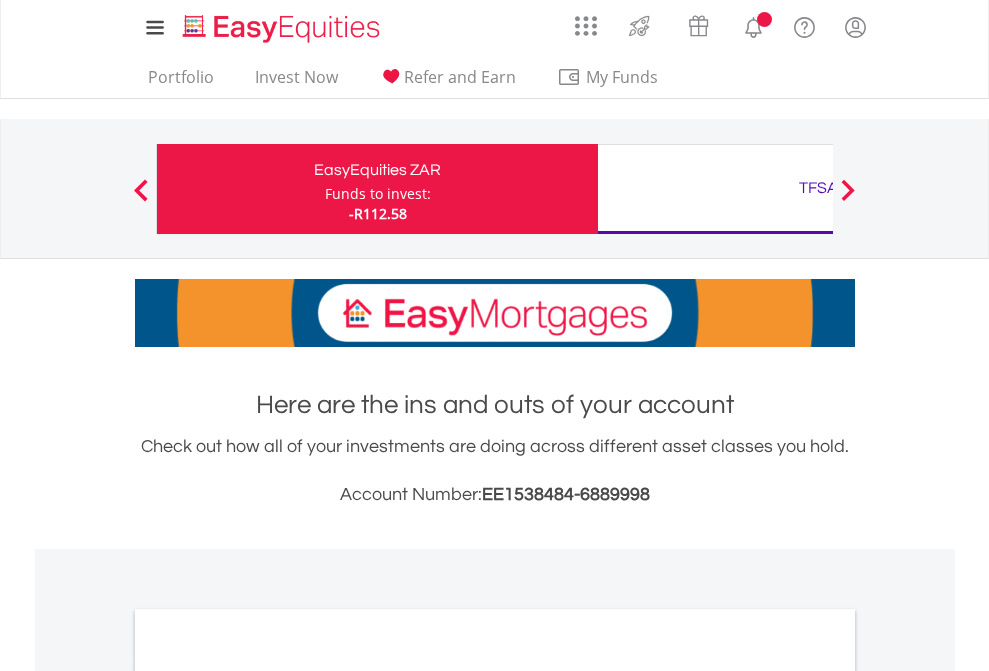 scroll, scrollTop: 0, scrollLeft: 0, axis: both 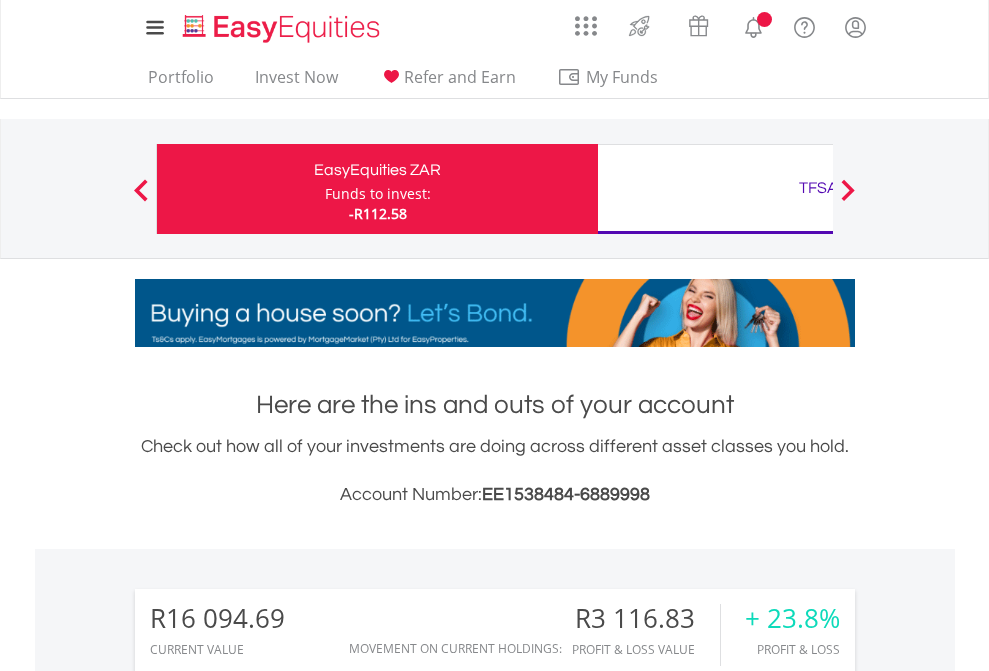 click on "Funds to invest:" at bounding box center [378, 194] 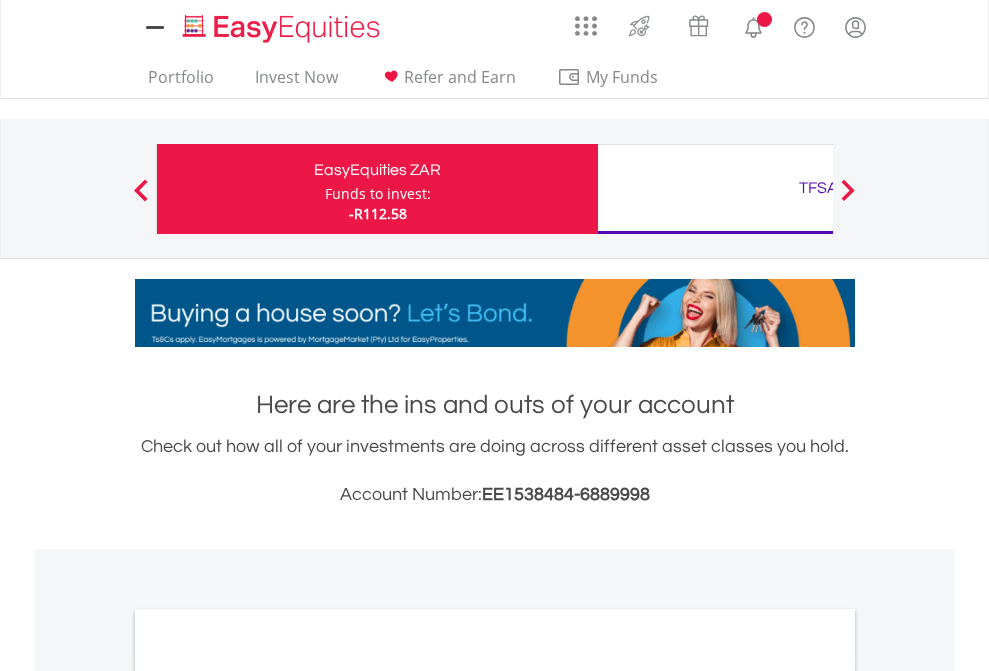 scroll, scrollTop: 0, scrollLeft: 0, axis: both 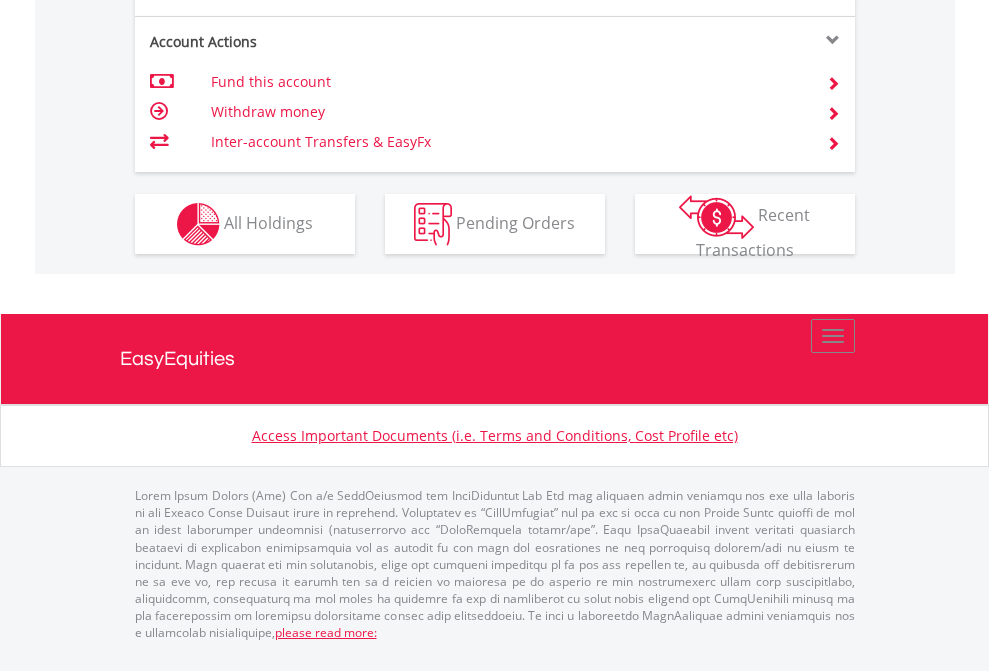 click on "Investment types" at bounding box center [706, -337] 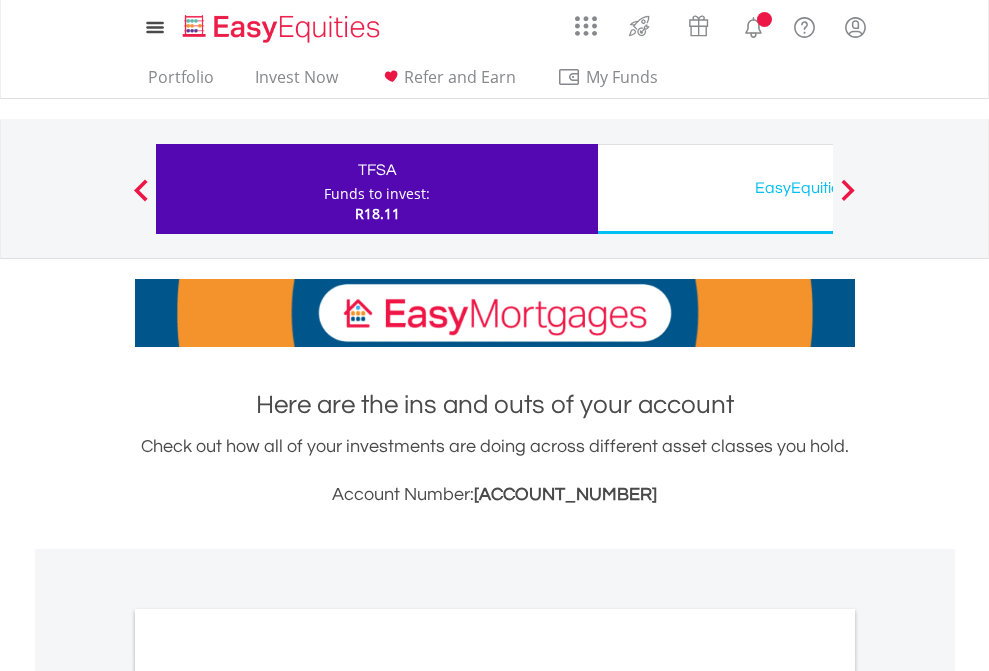 scroll, scrollTop: 0, scrollLeft: 0, axis: both 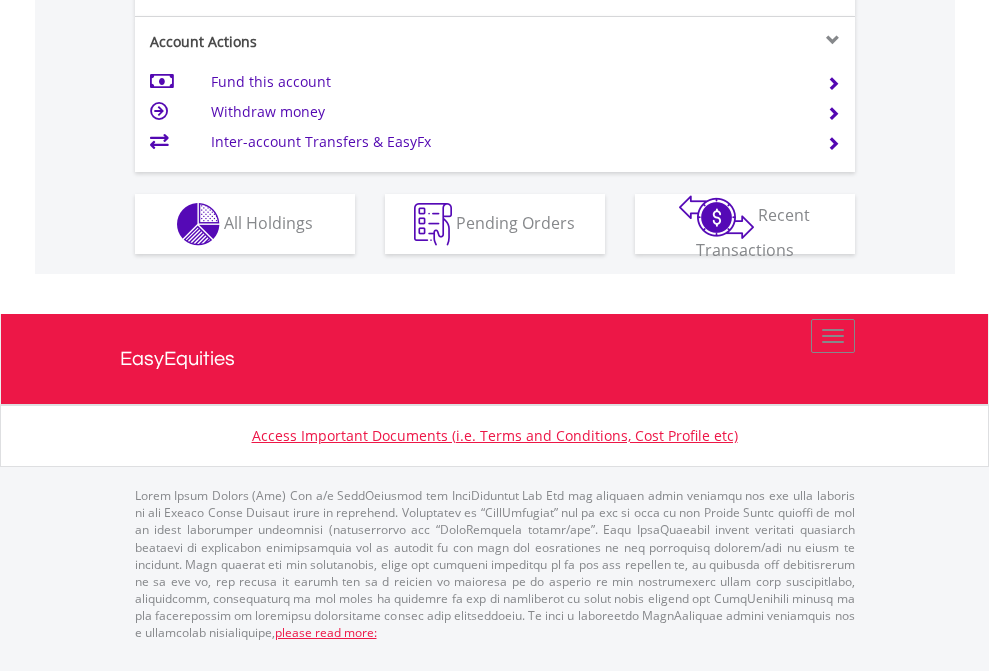 click on "Investment types" at bounding box center [706, -337] 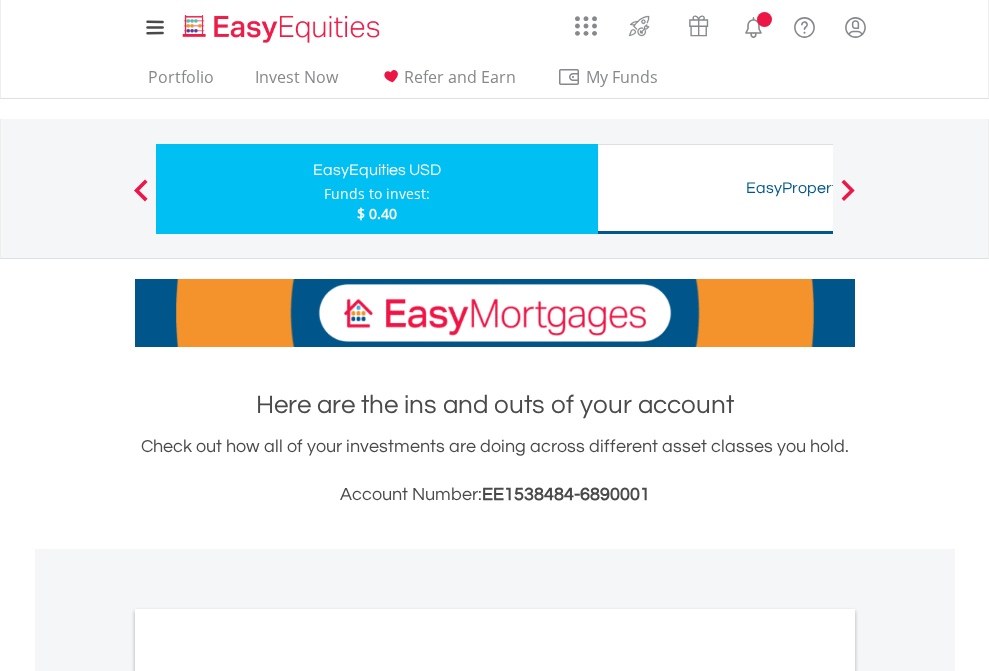 scroll, scrollTop: 0, scrollLeft: 0, axis: both 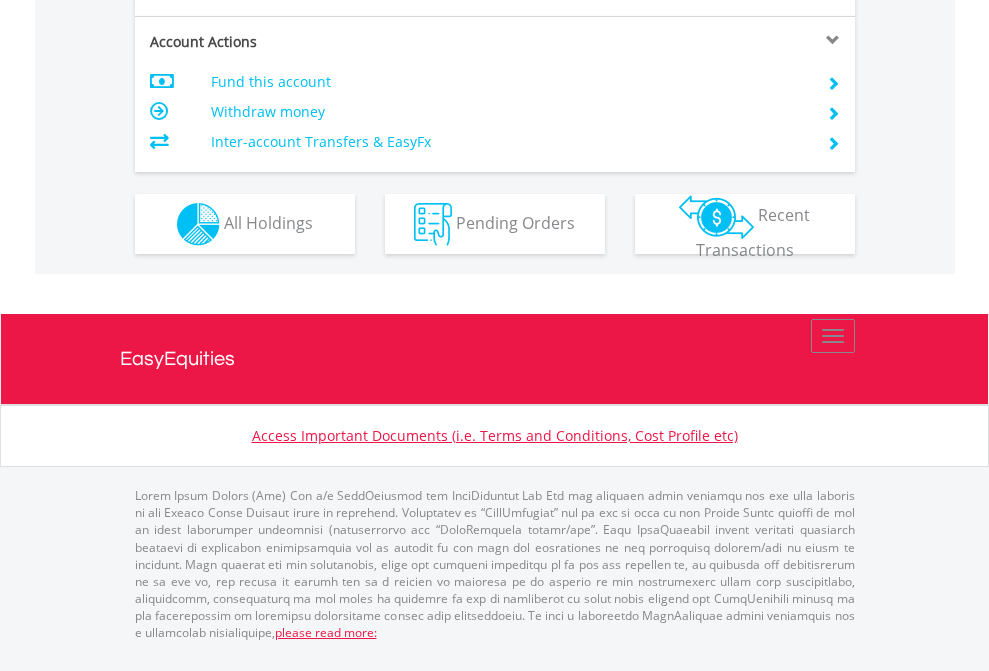 click on "Investment types" at bounding box center (706, -337) 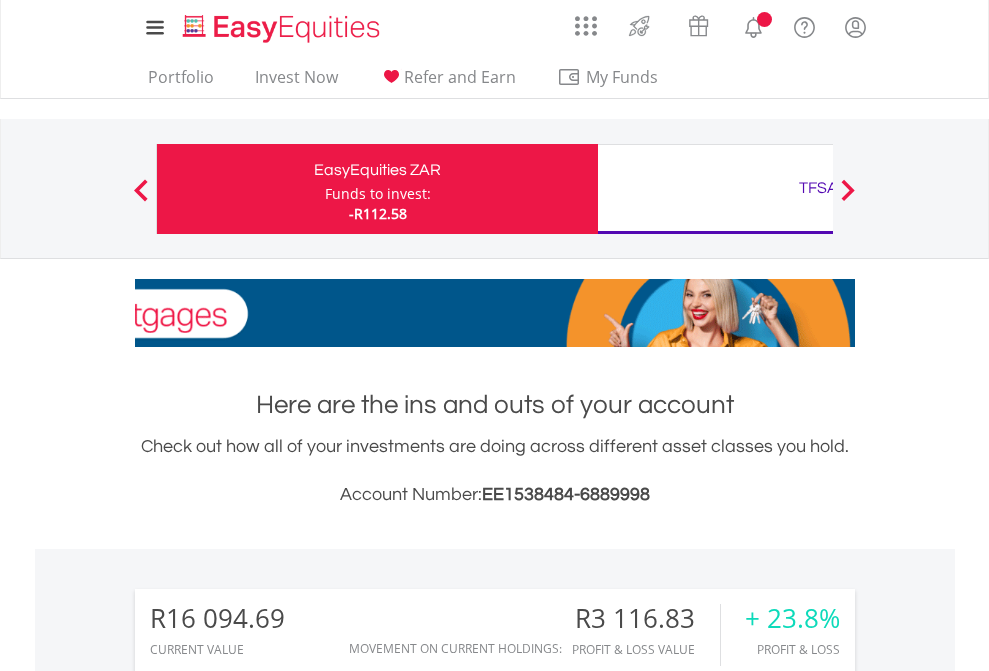 scroll, scrollTop: 1202, scrollLeft: 0, axis: vertical 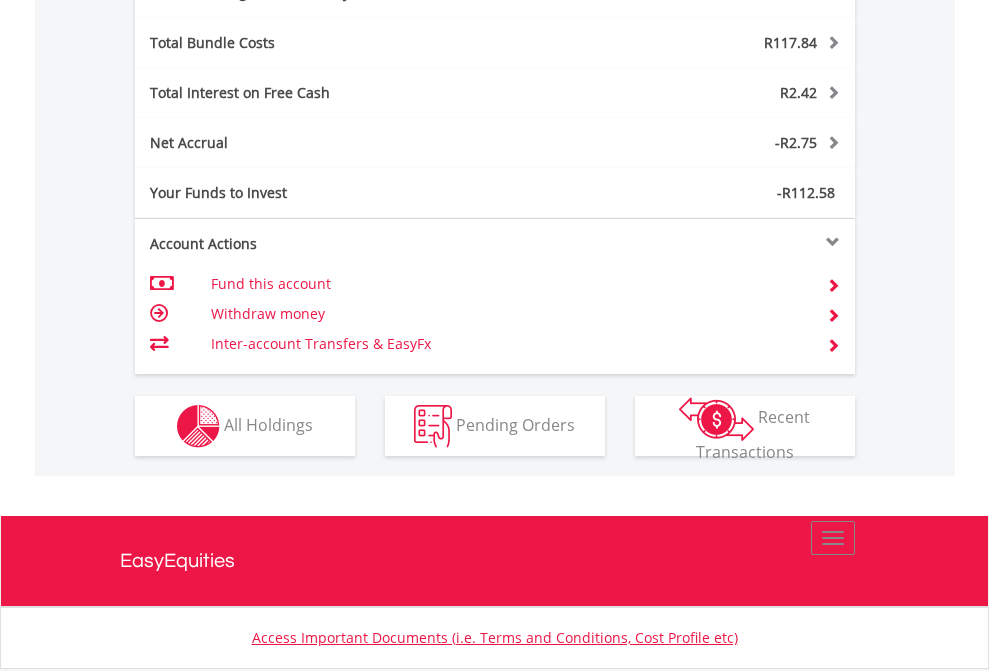 click on "TFSA" at bounding box center [818, -1014] 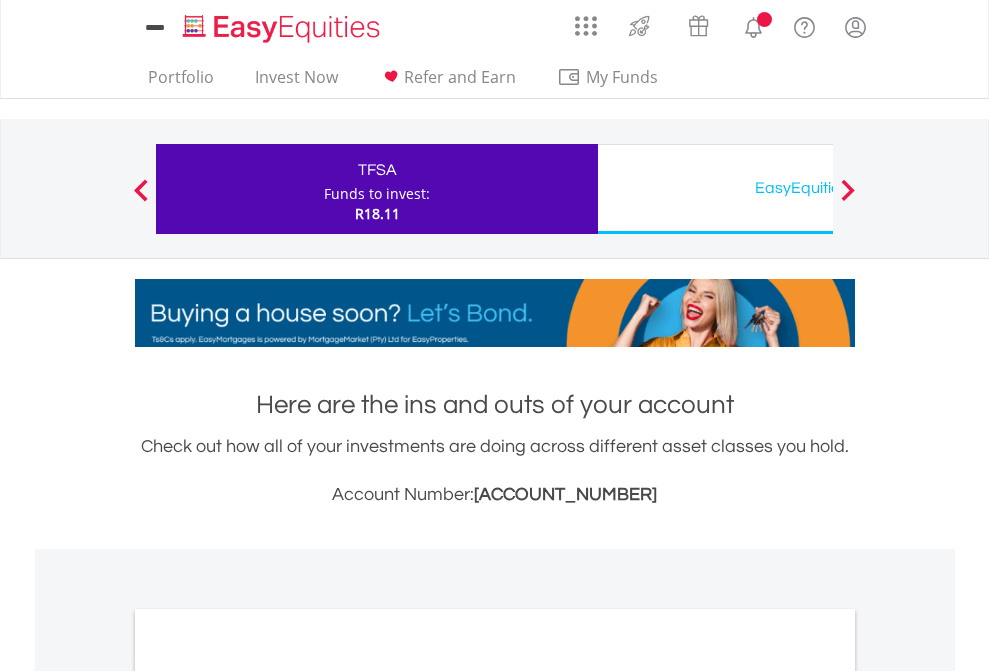 scroll, scrollTop: 0, scrollLeft: 0, axis: both 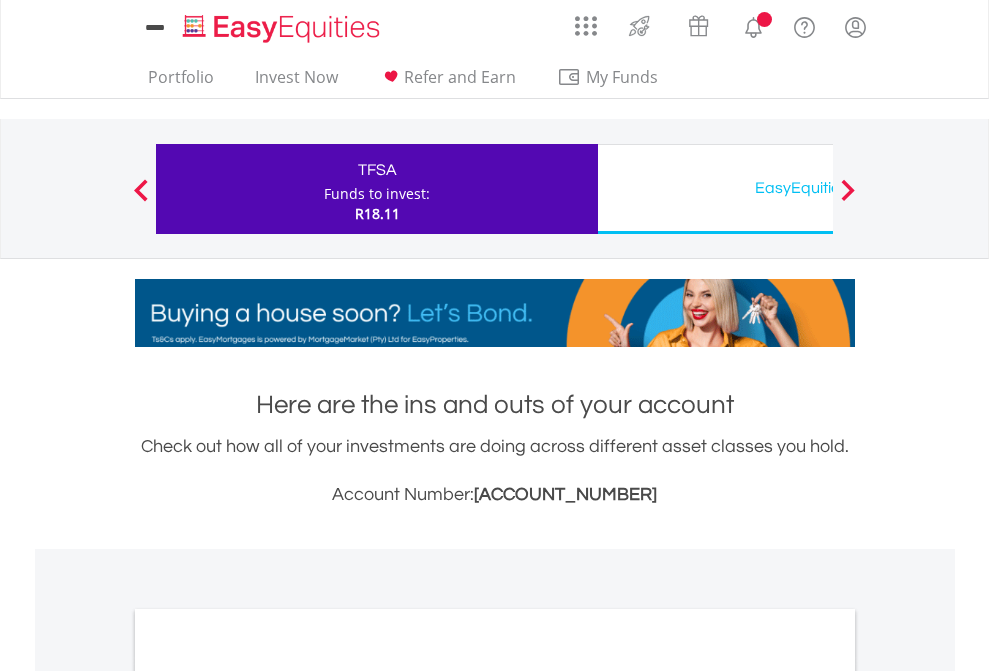 click on "All Holdings" at bounding box center (268, 1096) 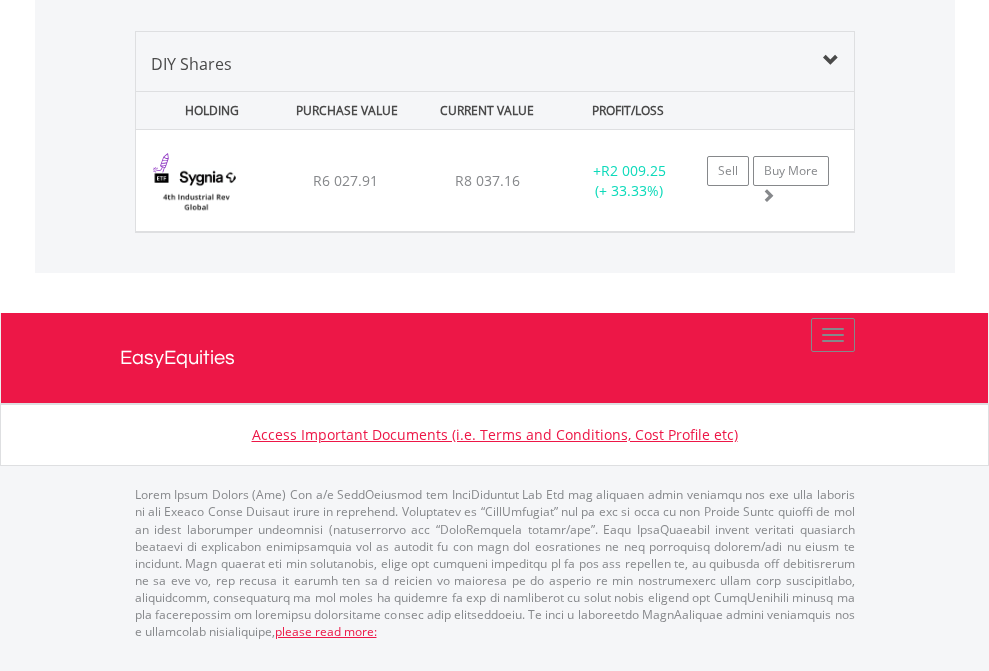 scroll, scrollTop: 2265, scrollLeft: 0, axis: vertical 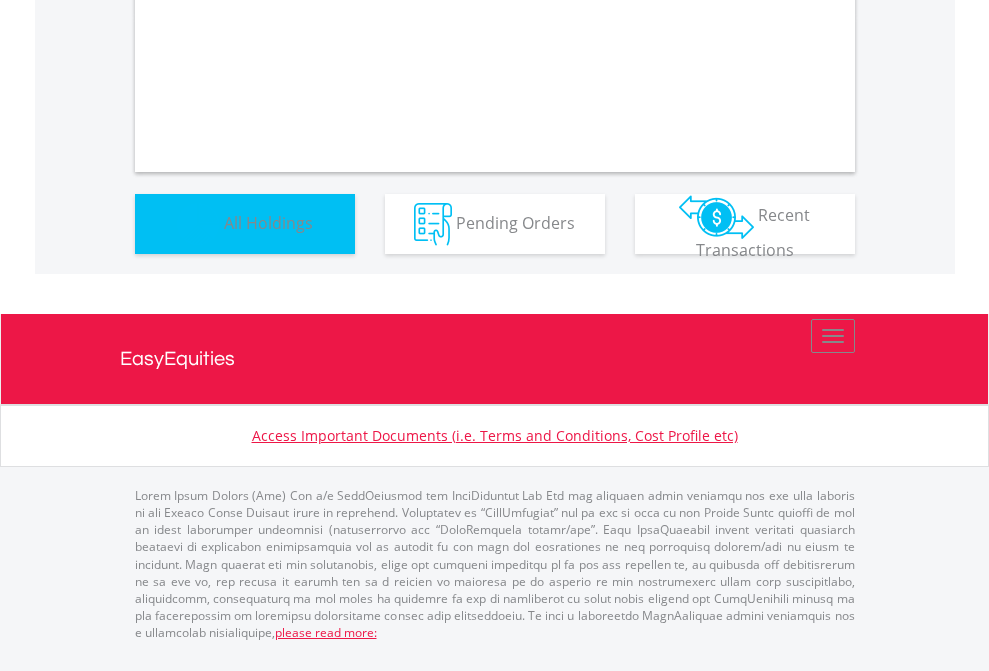 click on "All Holdings" at bounding box center [268, 222] 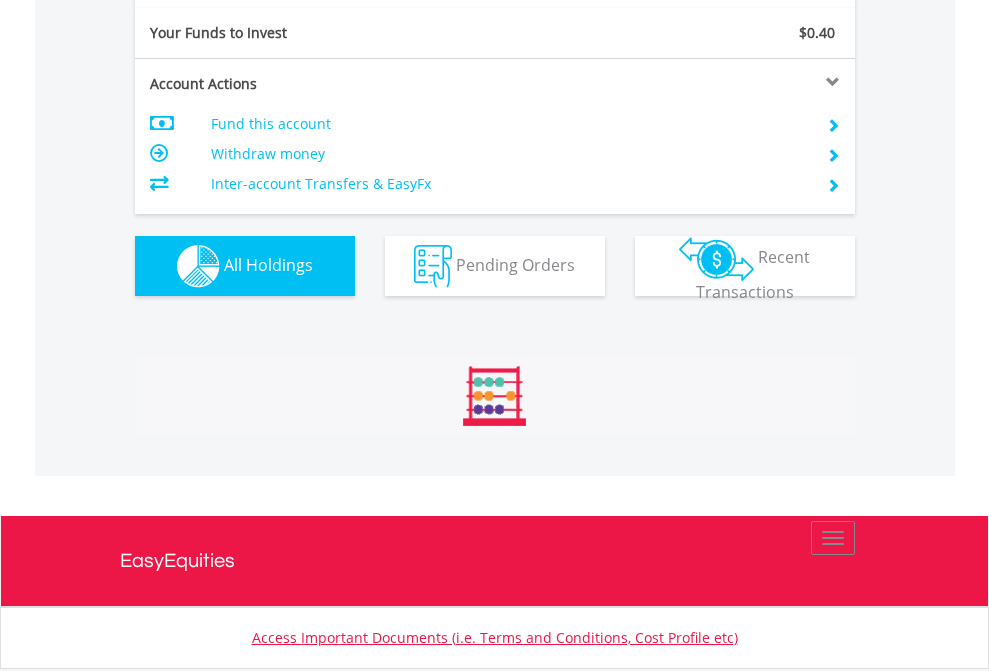 scroll, scrollTop: 1493, scrollLeft: 0, axis: vertical 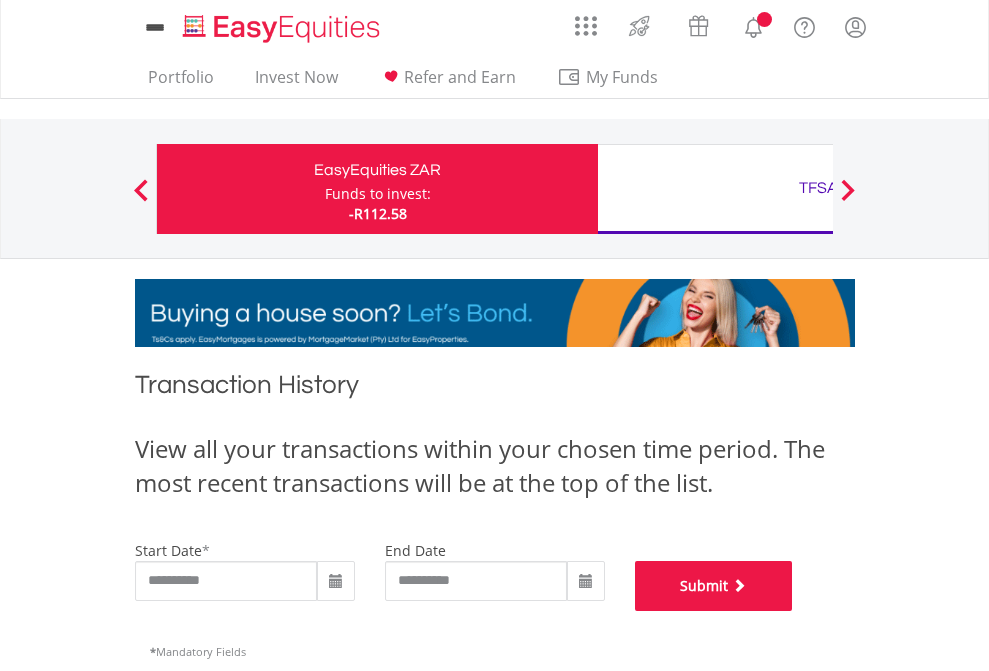 click on "Submit" at bounding box center [714, 586] 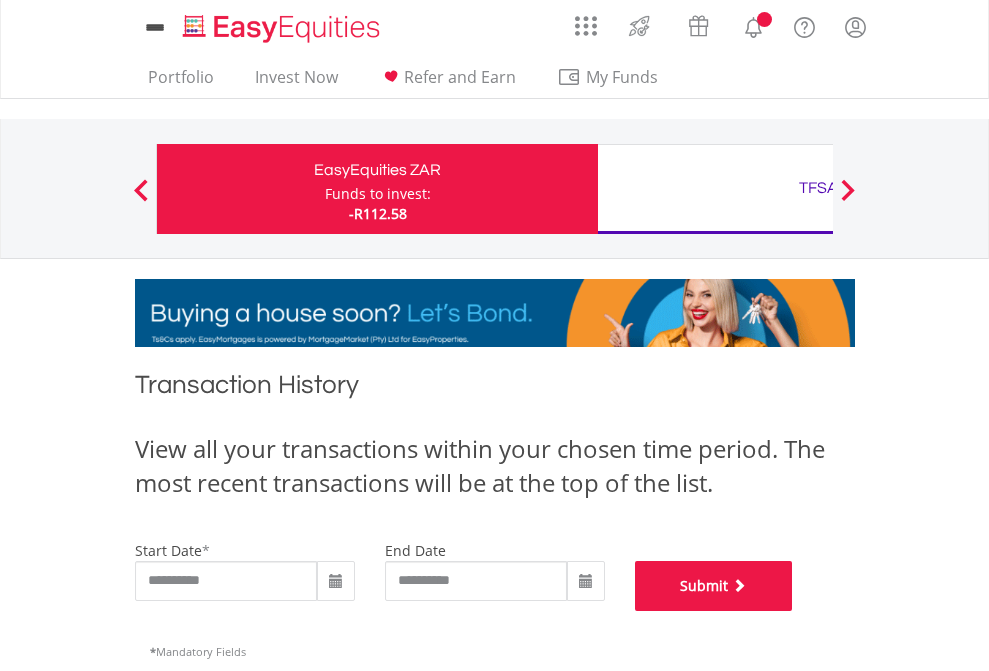 scroll, scrollTop: 811, scrollLeft: 0, axis: vertical 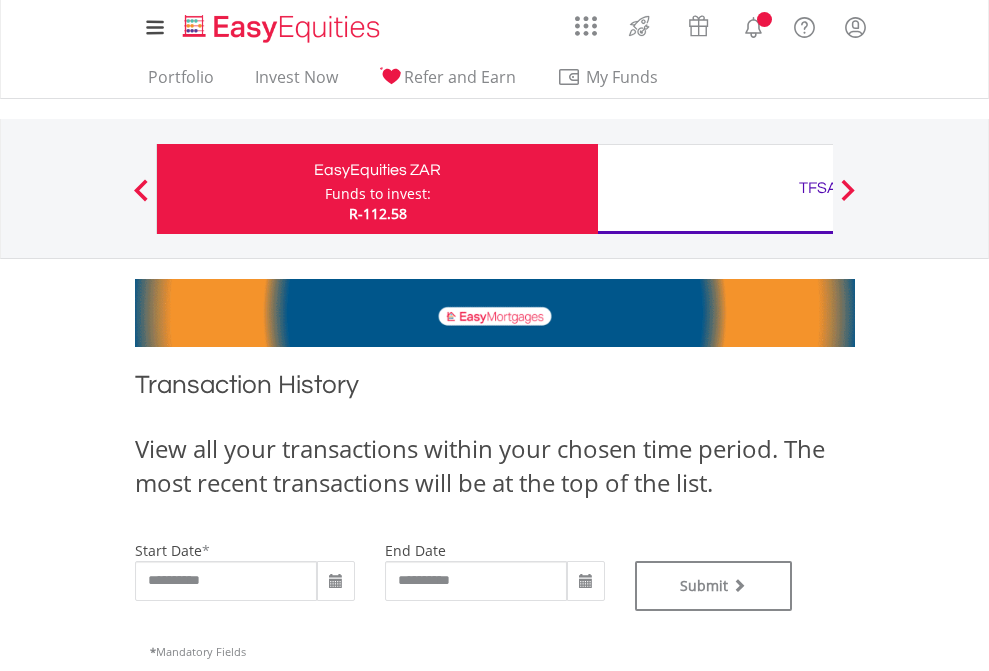 click on "TFSA" at bounding box center (818, 188) 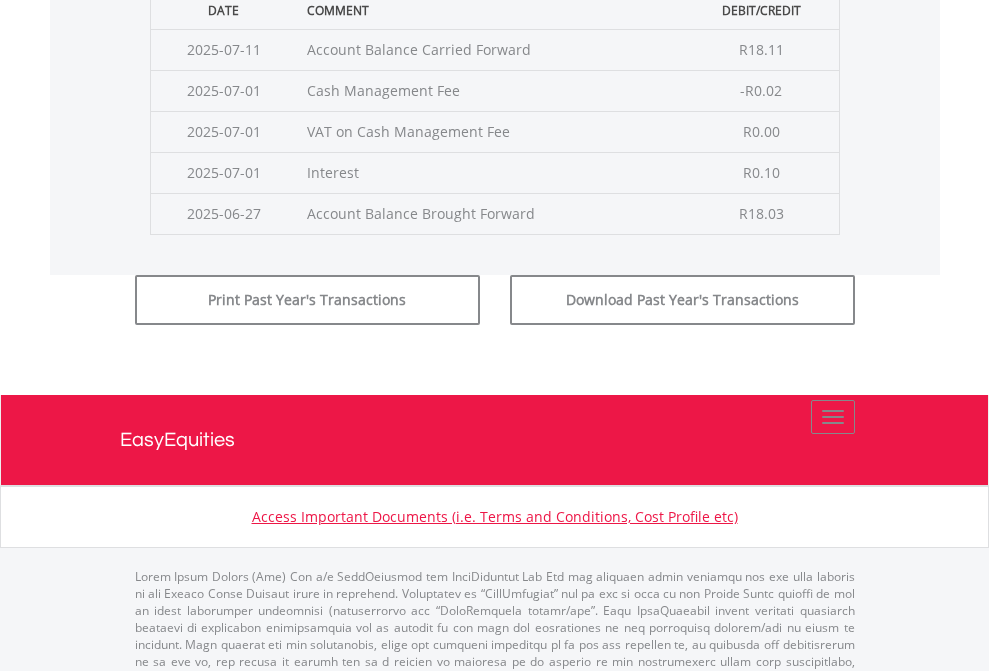 click on "Submit" at bounding box center [714, -225] 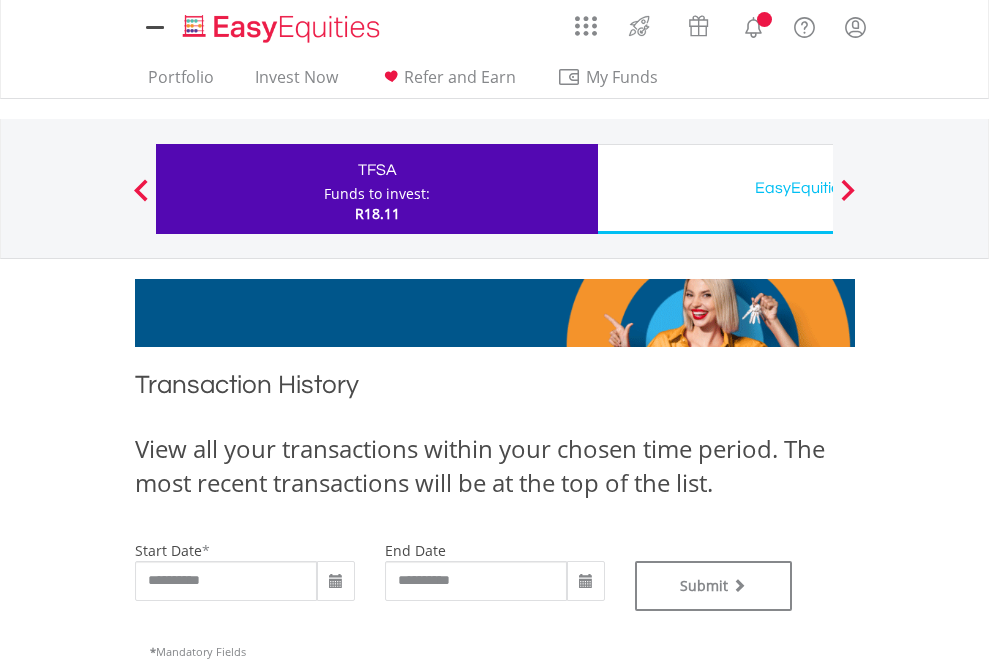 scroll, scrollTop: 0, scrollLeft: 0, axis: both 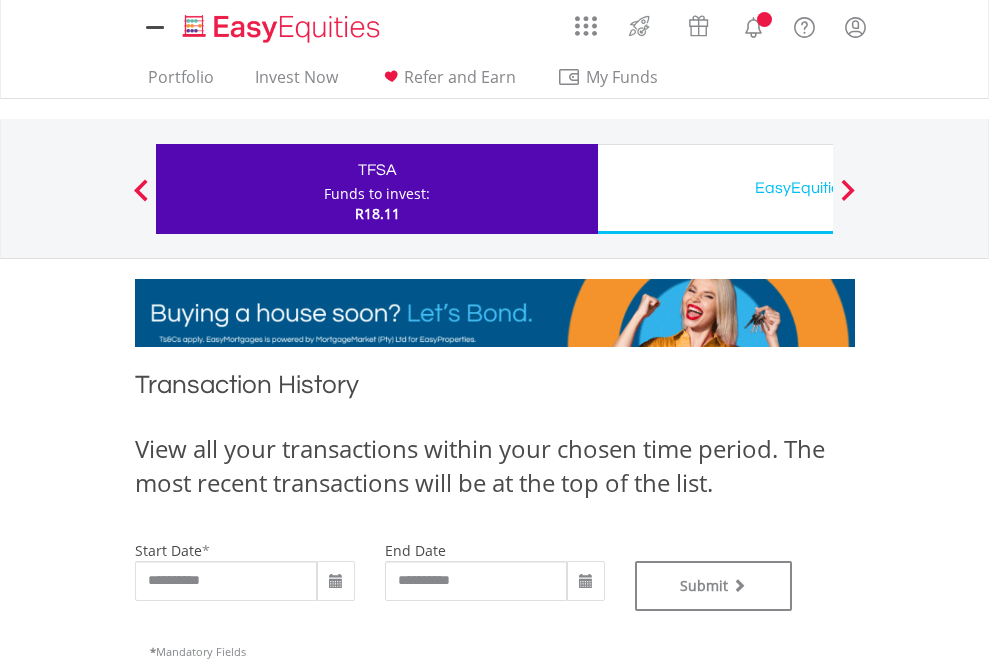 click on "EasyEquities USD" at bounding box center (818, 188) 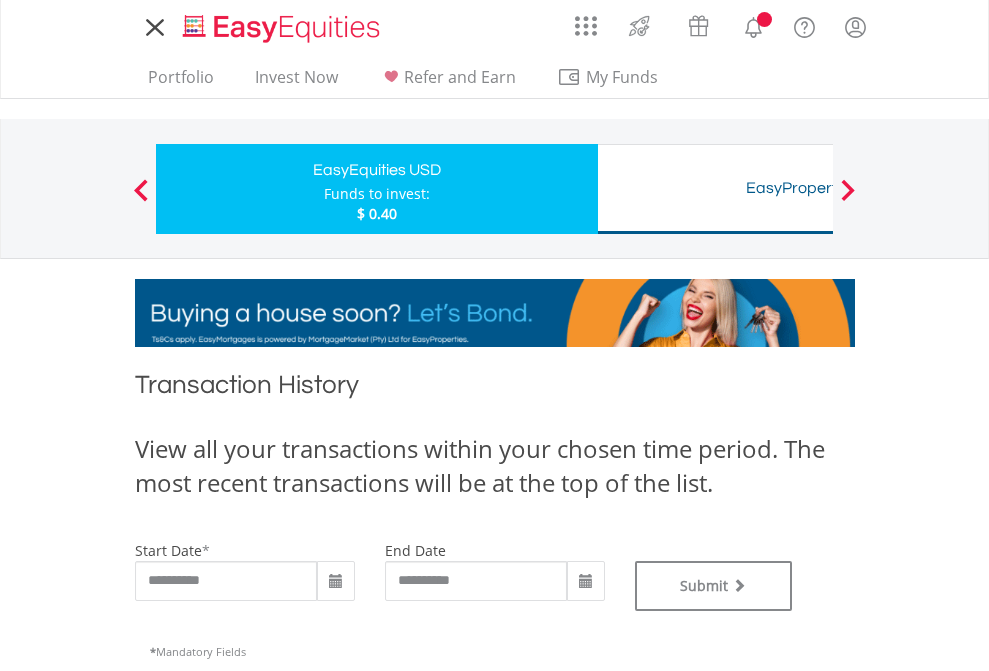 scroll, scrollTop: 0, scrollLeft: 0, axis: both 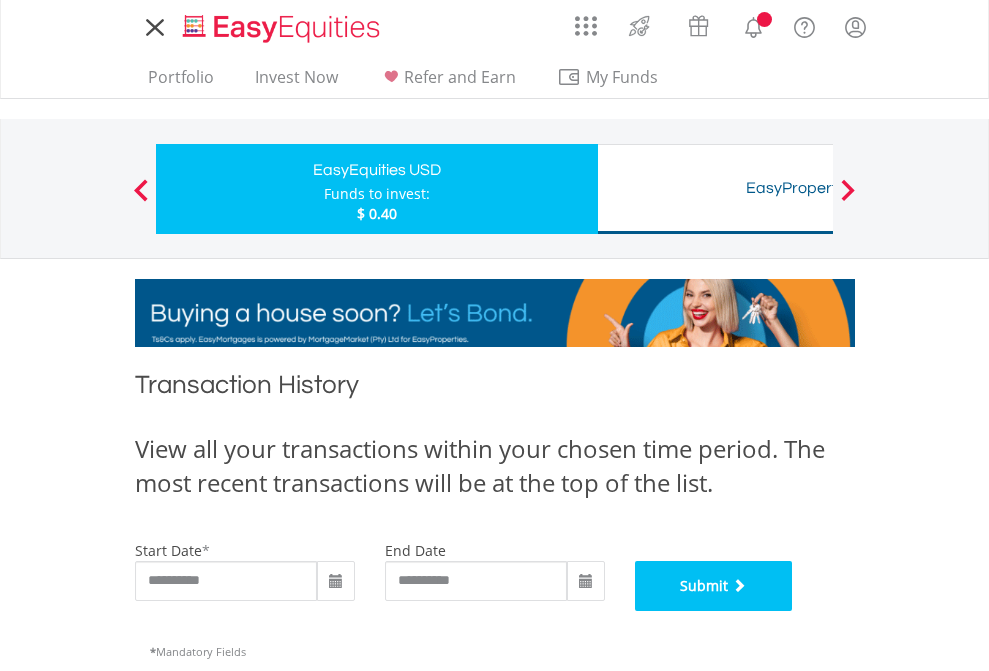 click on "Submit" at bounding box center [714, 586] 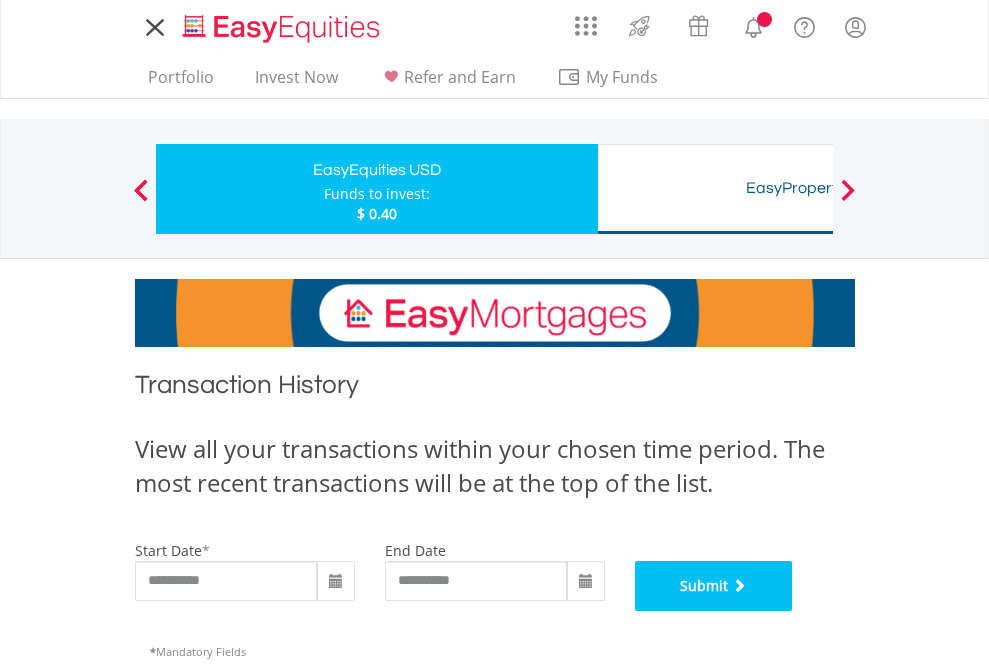 scroll, scrollTop: 811, scrollLeft: 0, axis: vertical 